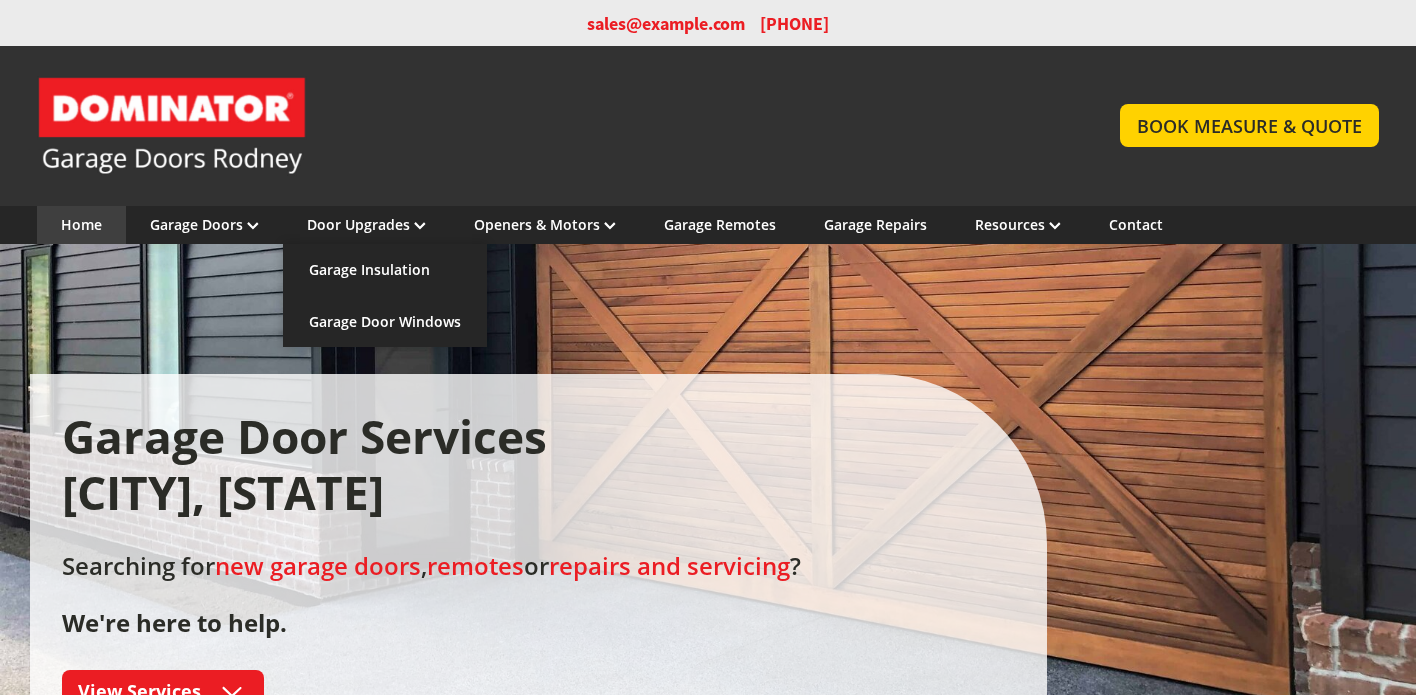 scroll, scrollTop: 0, scrollLeft: 0, axis: both 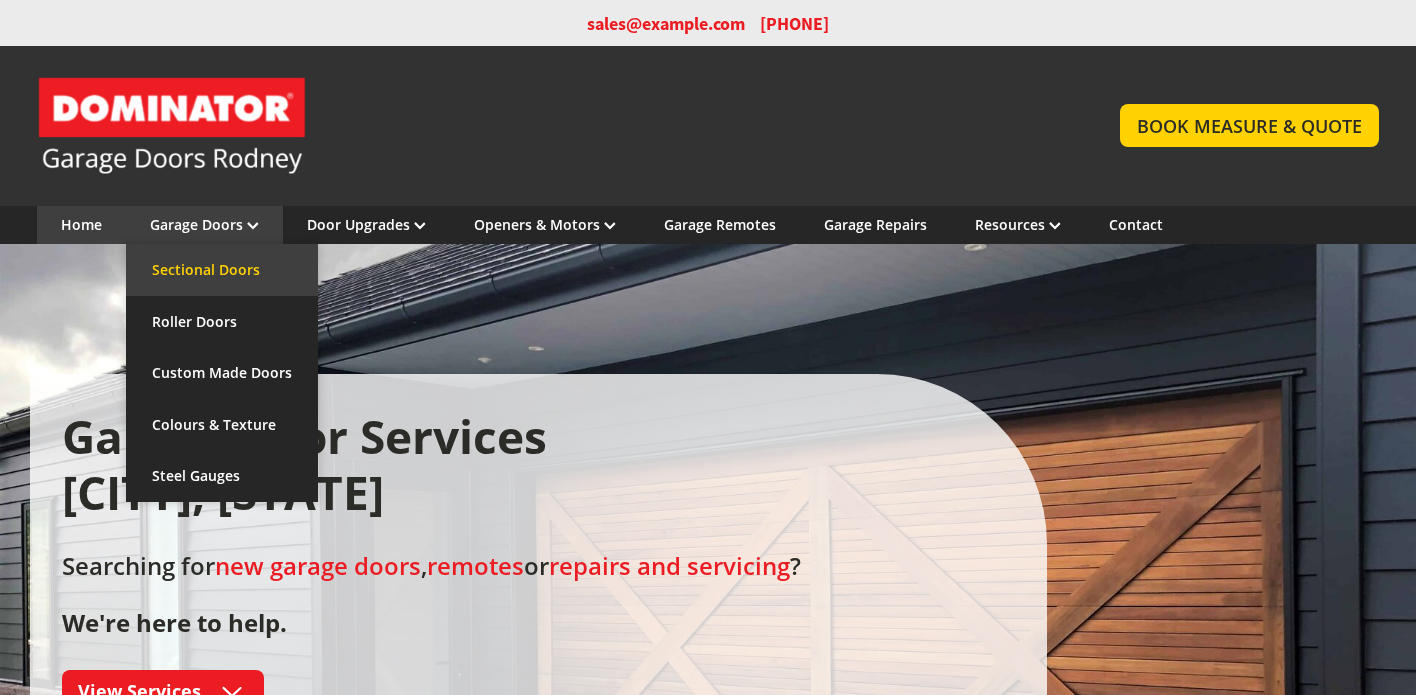 click on "Sectional Doors" at bounding box center [222, 270] 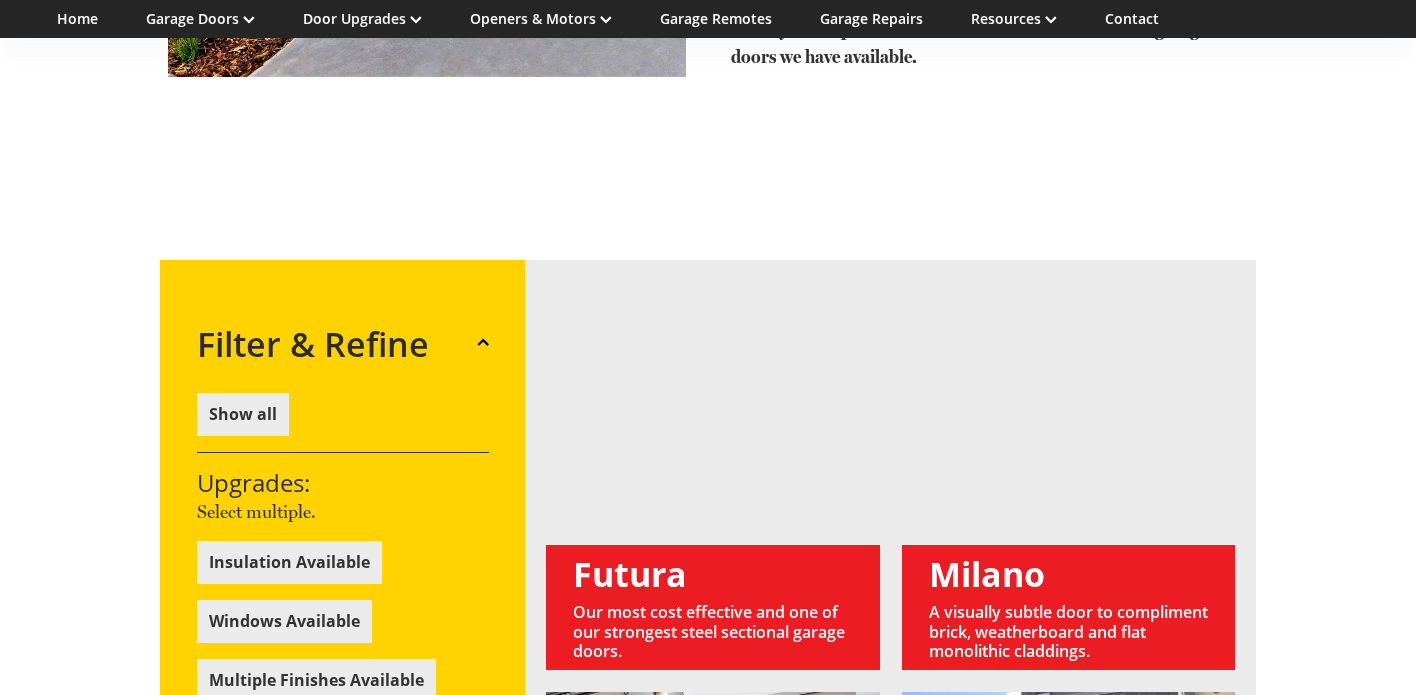 scroll, scrollTop: 1221, scrollLeft: 0, axis: vertical 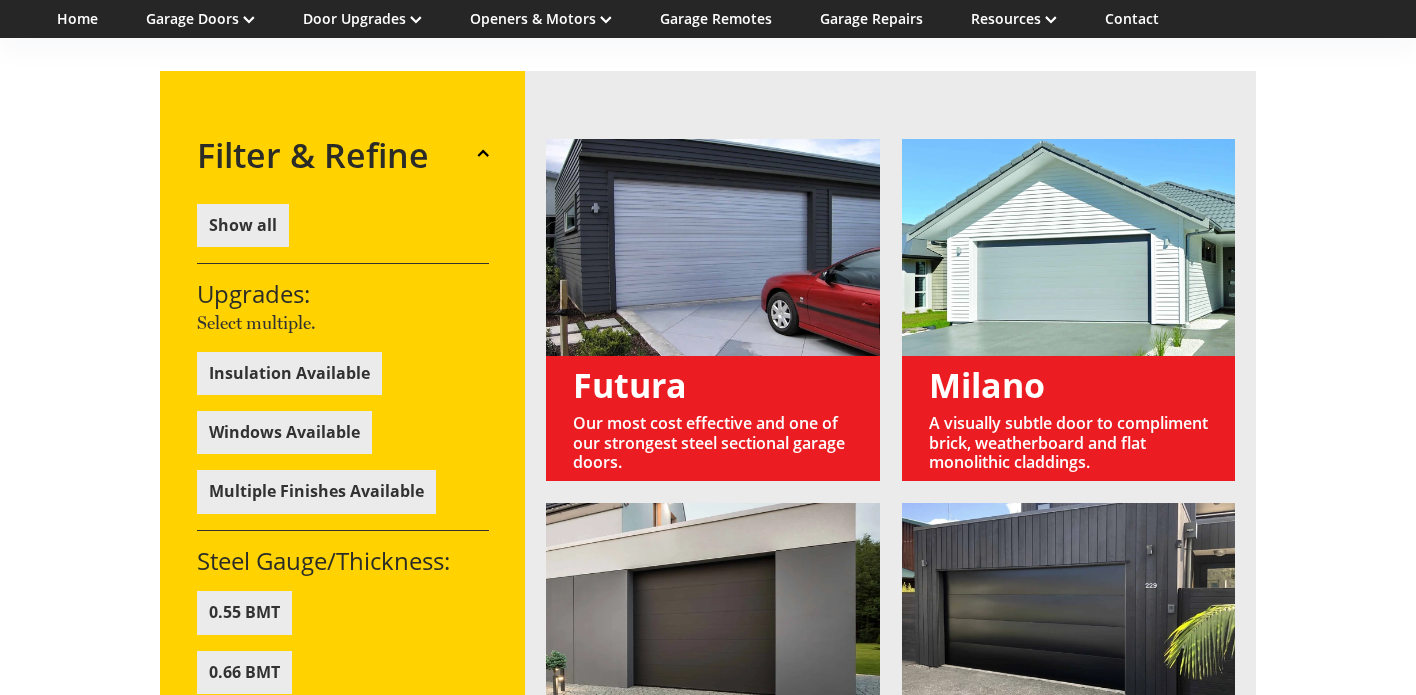 click at bounding box center (1069, 310) 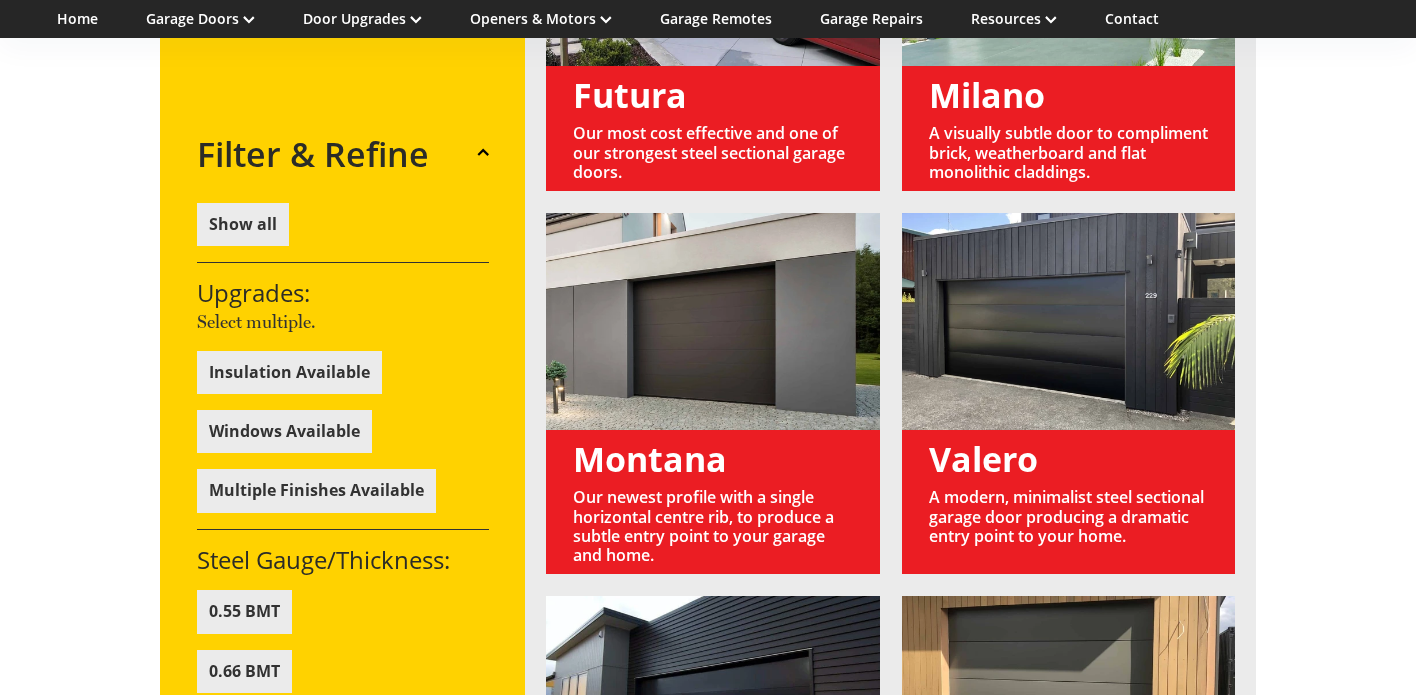 scroll, scrollTop: 1203, scrollLeft: 0, axis: vertical 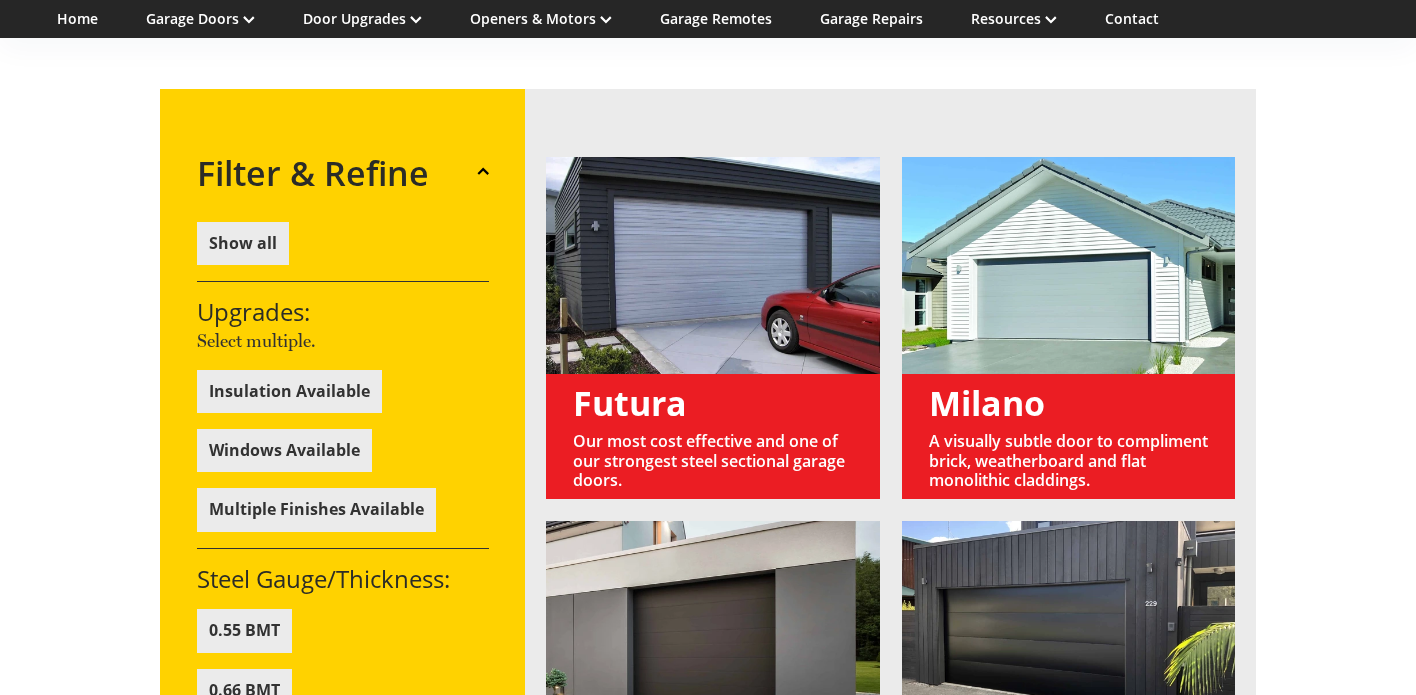 click at bounding box center [1069, 328] 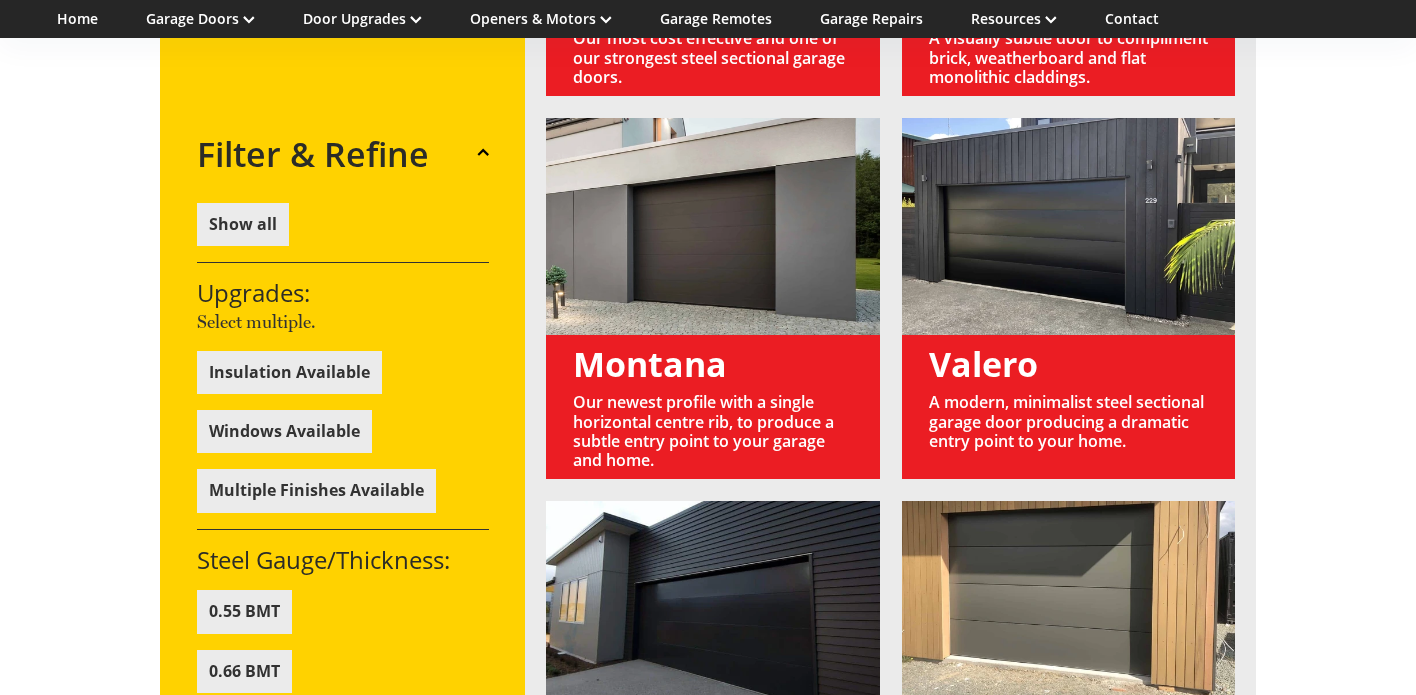 scroll, scrollTop: 1570, scrollLeft: 0, axis: vertical 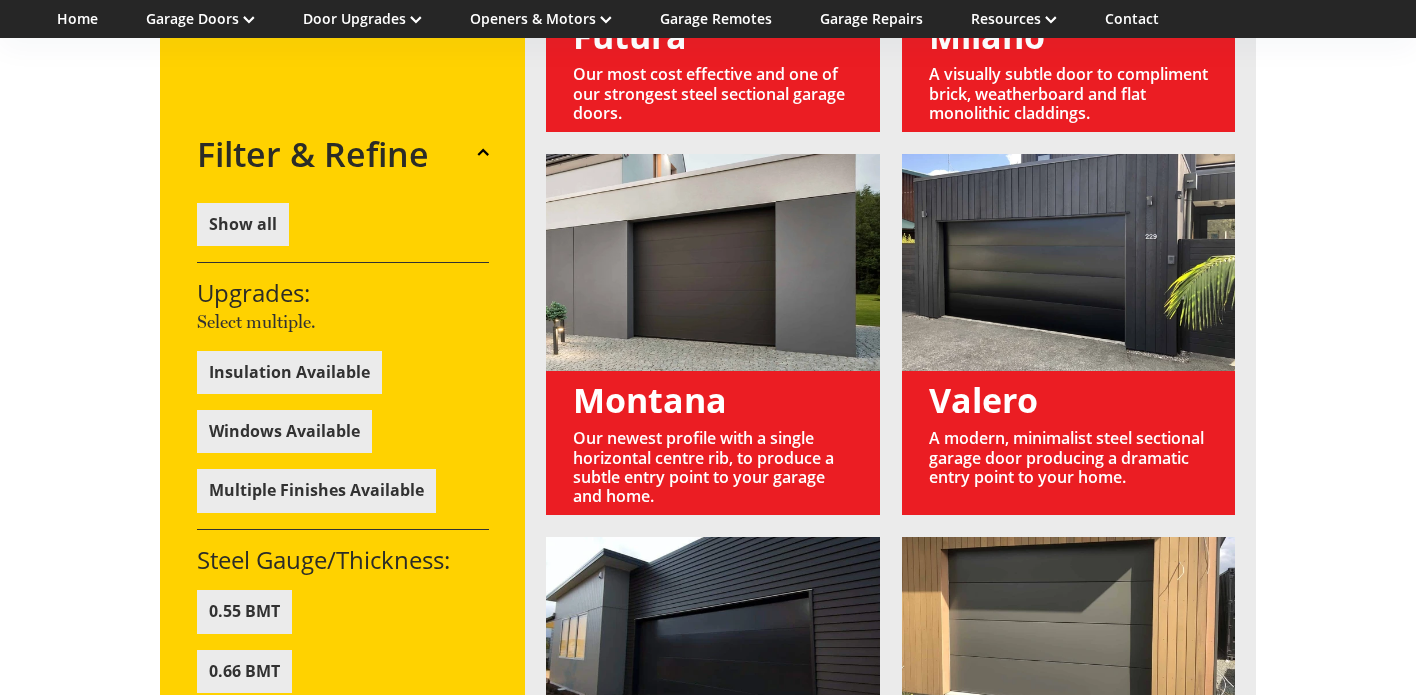 click on "0.55 BMT" at bounding box center (244, 611) 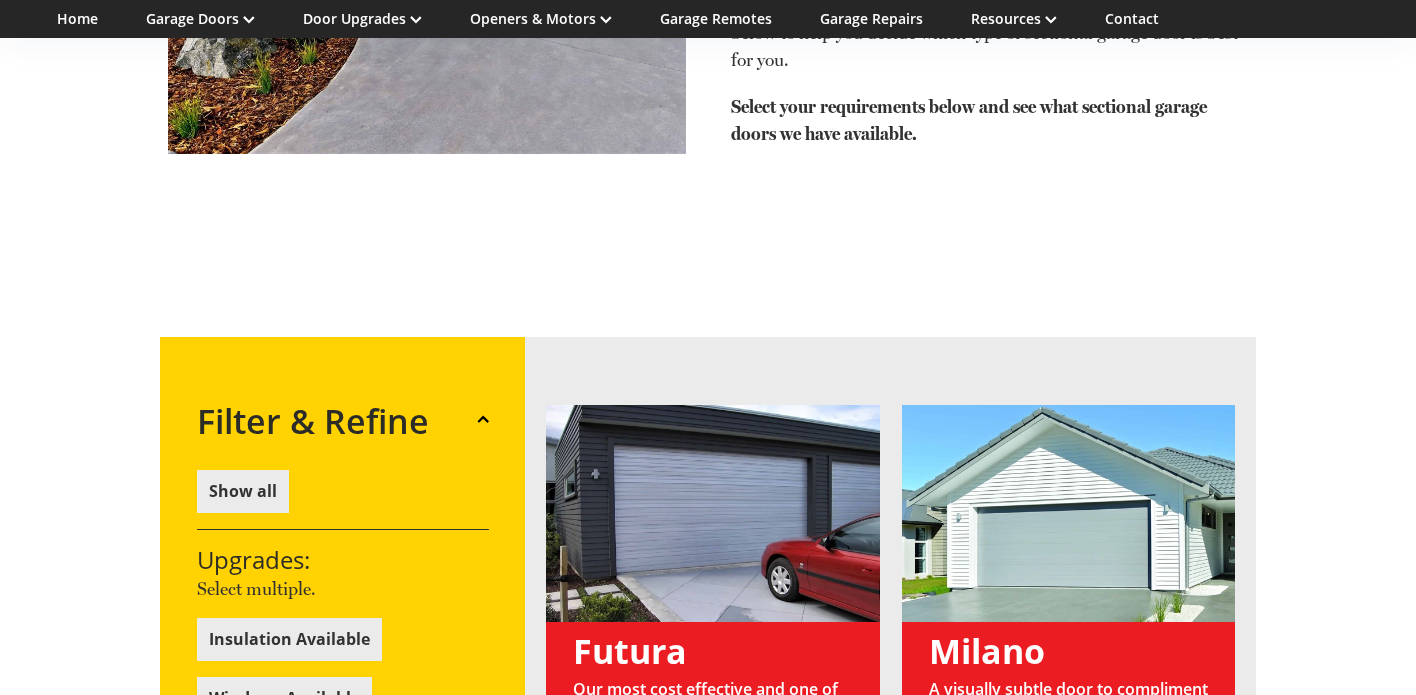 scroll, scrollTop: 966, scrollLeft: 0, axis: vertical 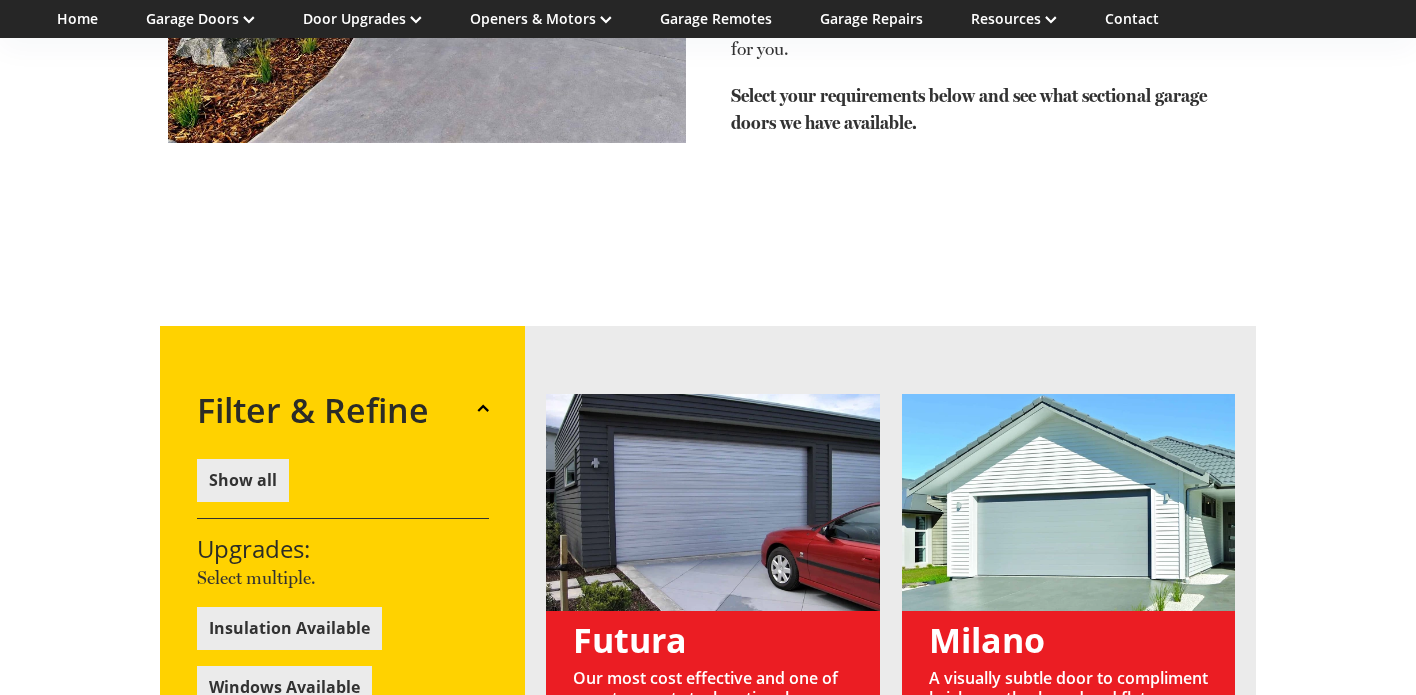 click at bounding box center (1069, 565) 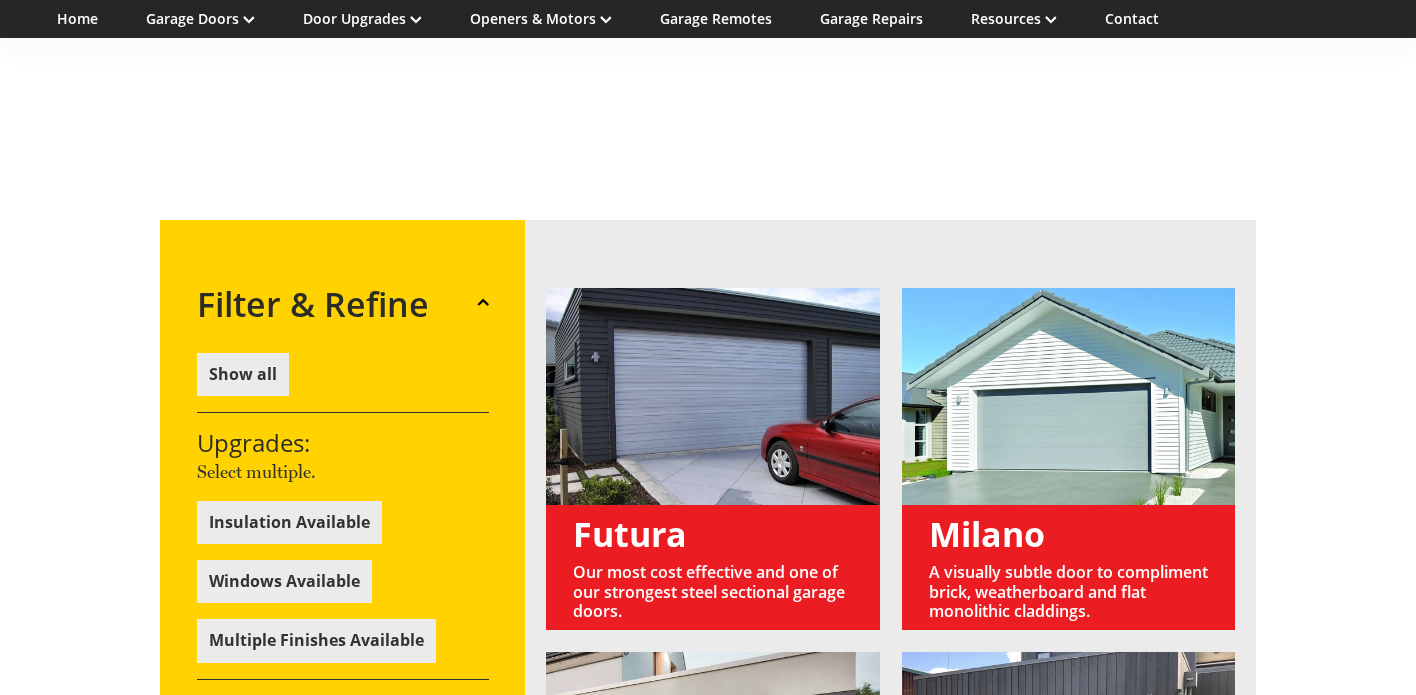 scroll, scrollTop: 1078, scrollLeft: 0, axis: vertical 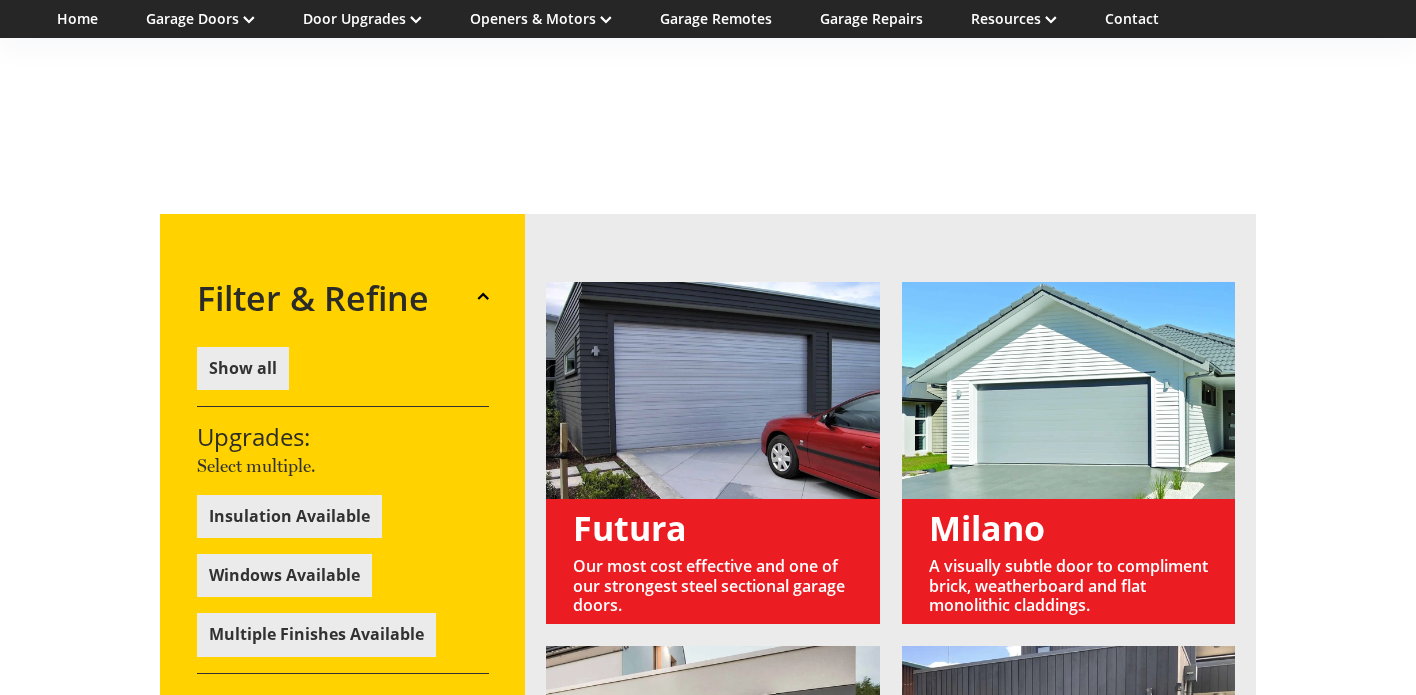 click on "Show all" at bounding box center (243, 368) 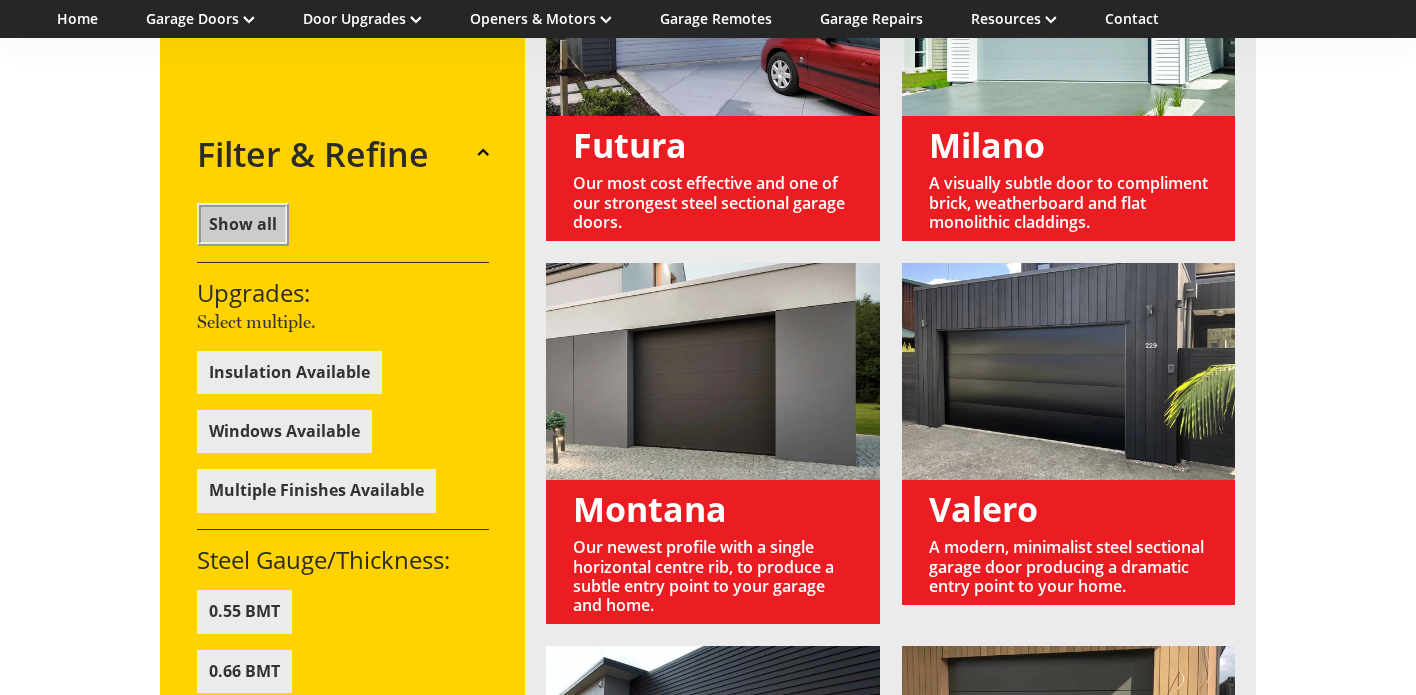 scroll, scrollTop: 1491, scrollLeft: 0, axis: vertical 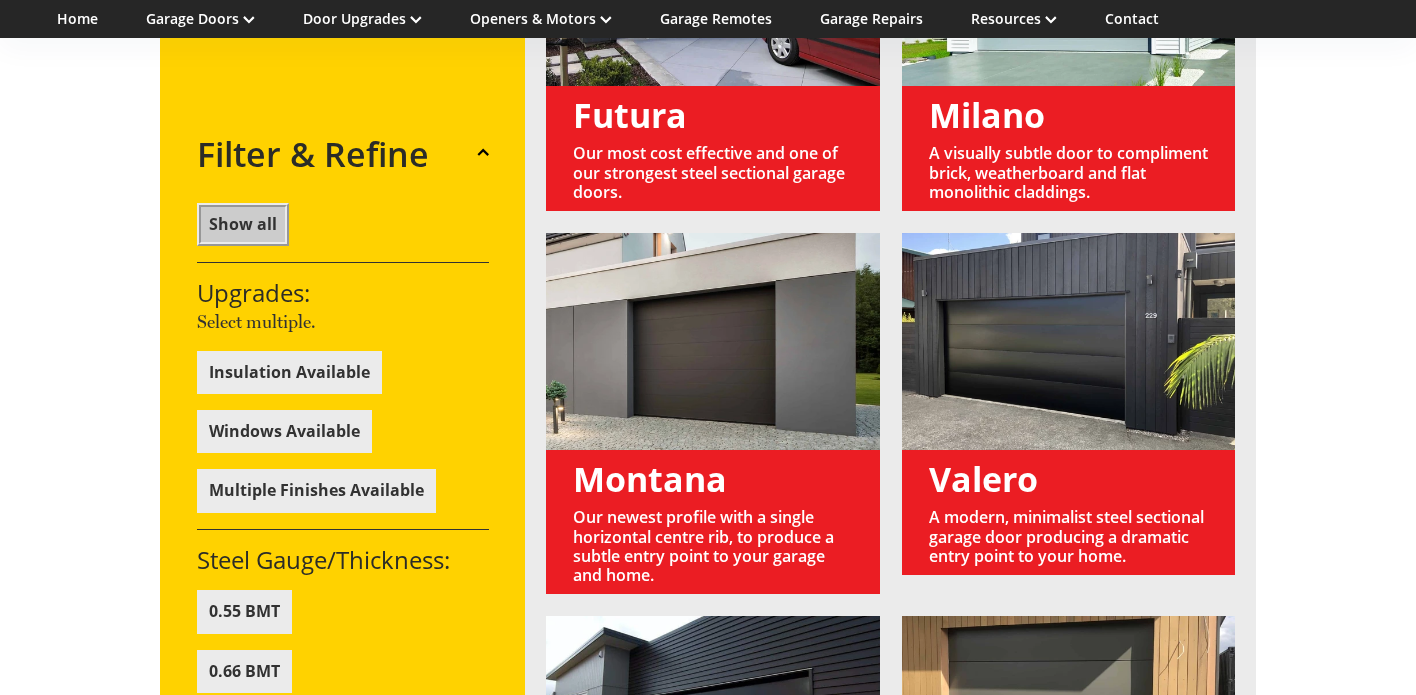 click on "0.55 BMT" at bounding box center (244, 611) 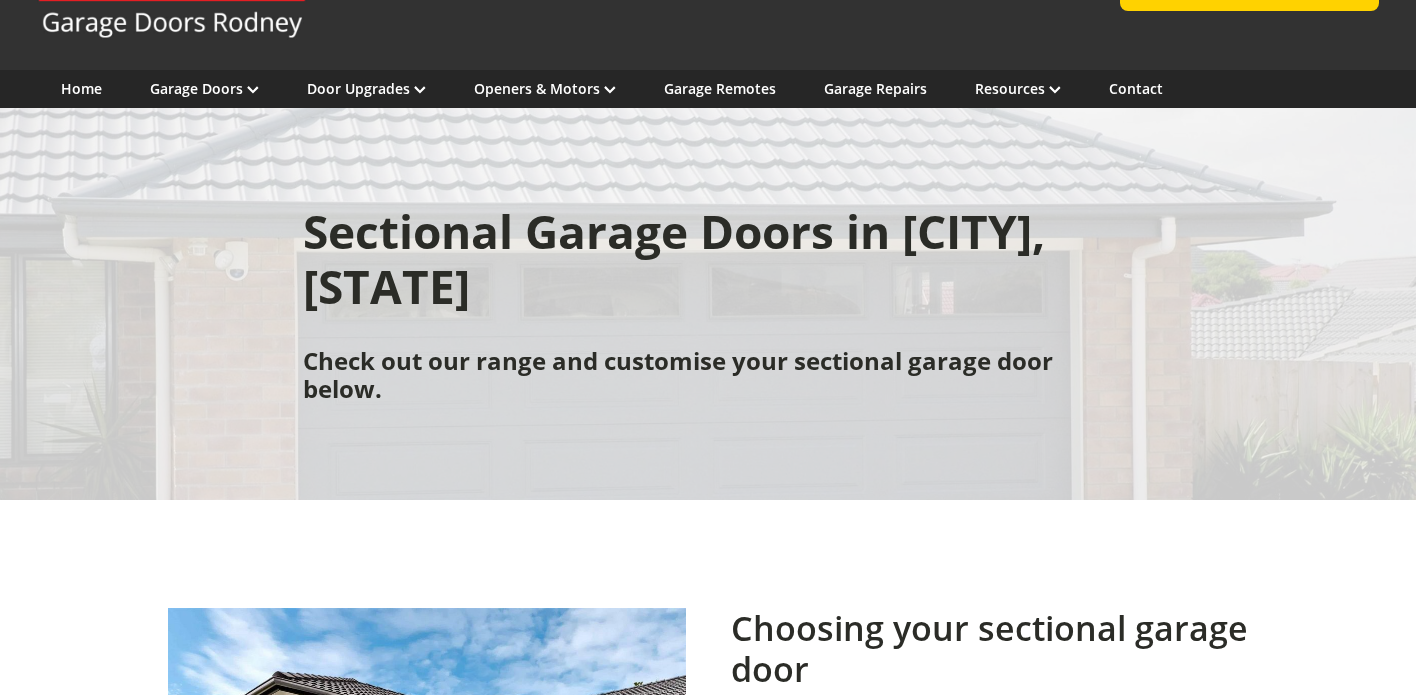 scroll, scrollTop: 135, scrollLeft: 0, axis: vertical 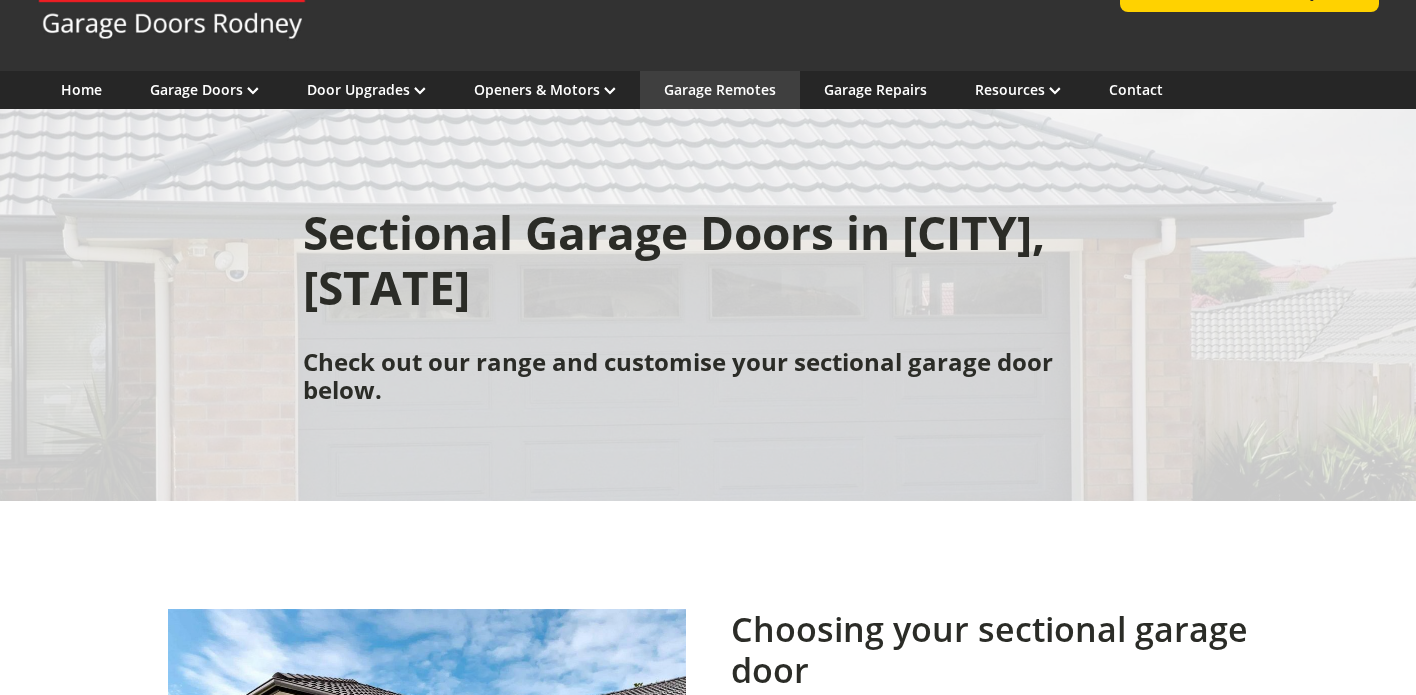 click on "Garage Remotes" at bounding box center [720, 89] 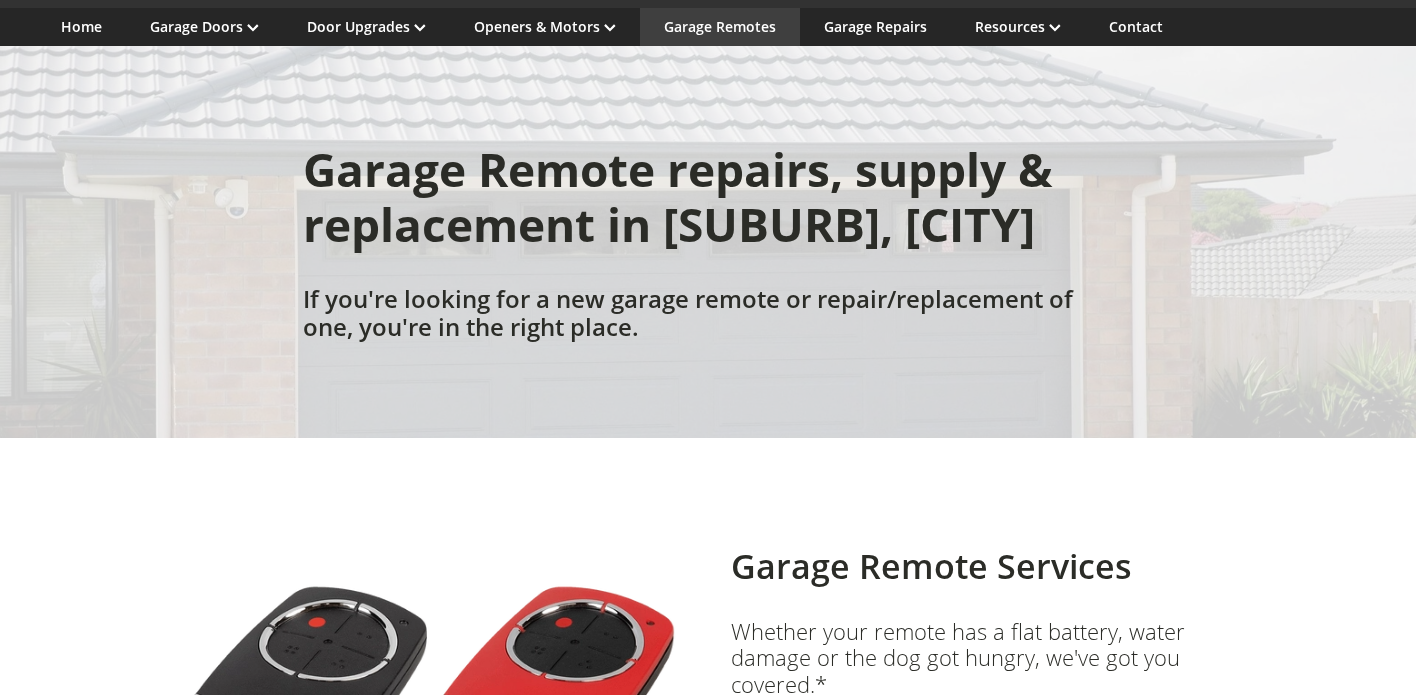 scroll, scrollTop: 0, scrollLeft: 0, axis: both 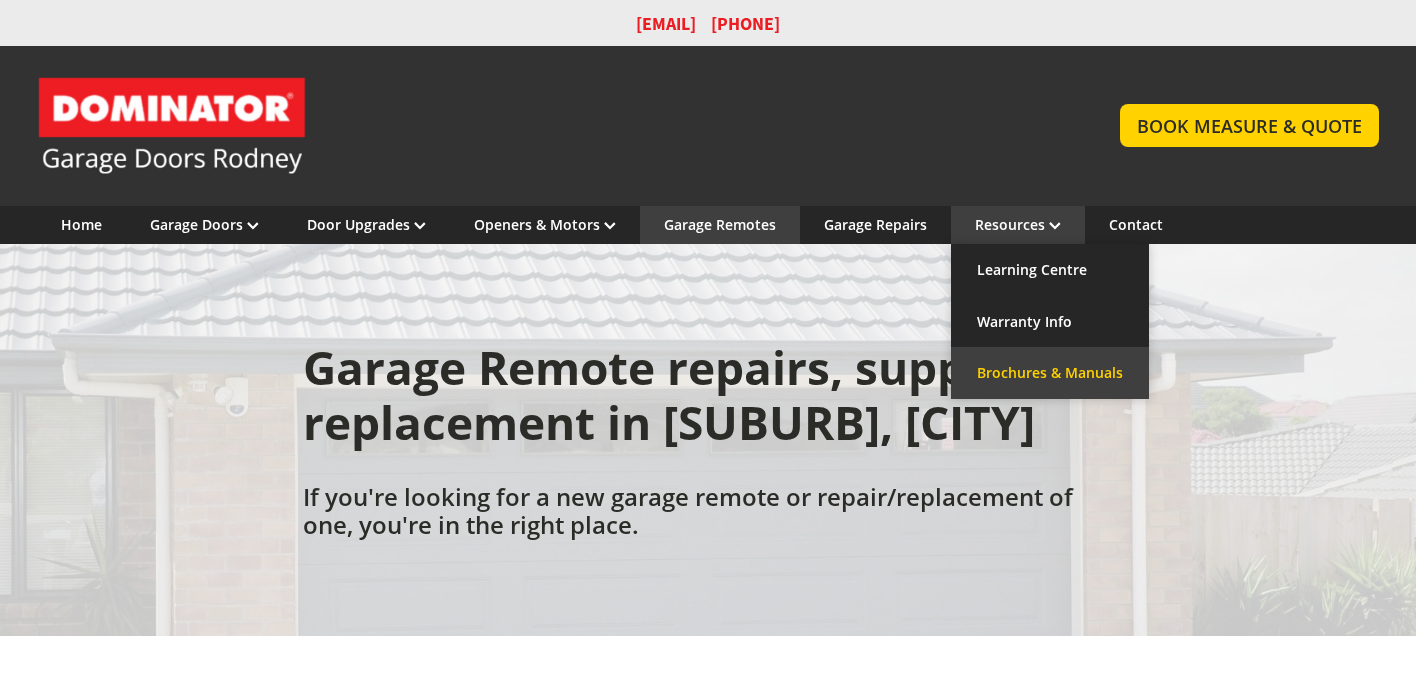 click on "Brochures & Manuals" at bounding box center [1050, 373] 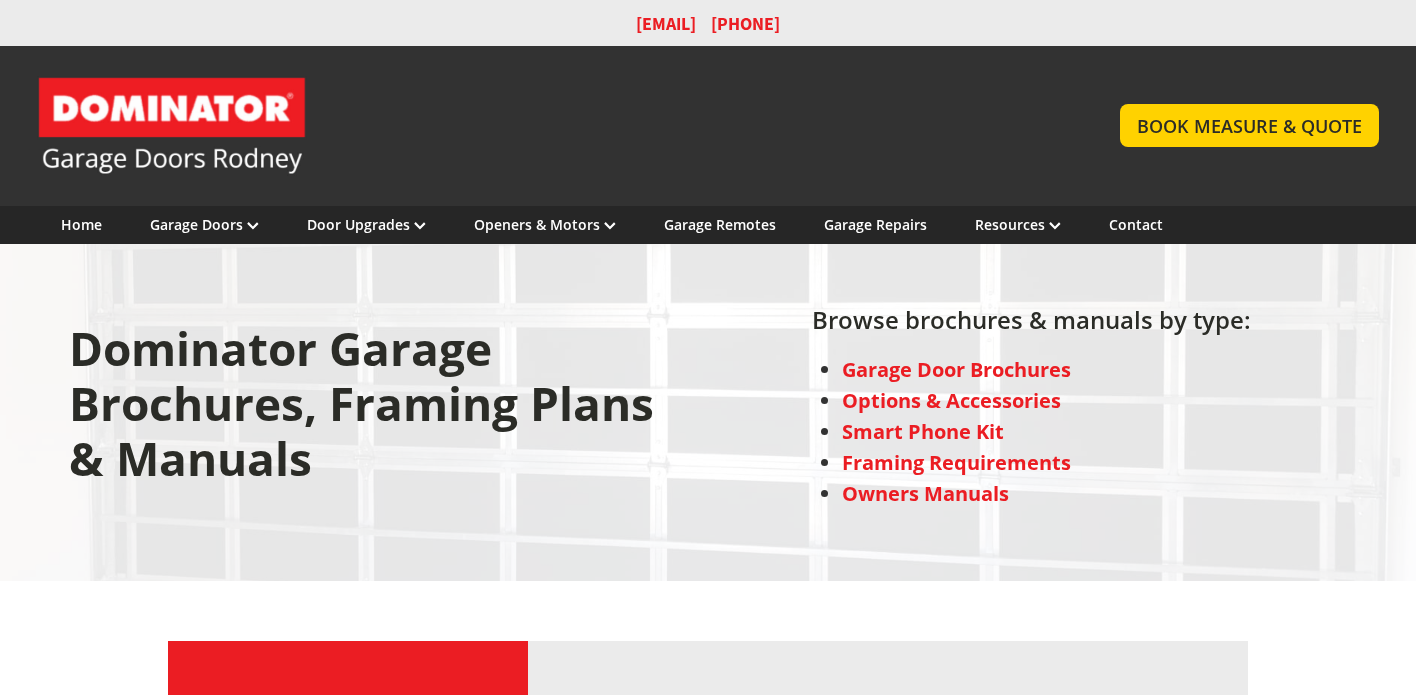 scroll, scrollTop: 0, scrollLeft: 0, axis: both 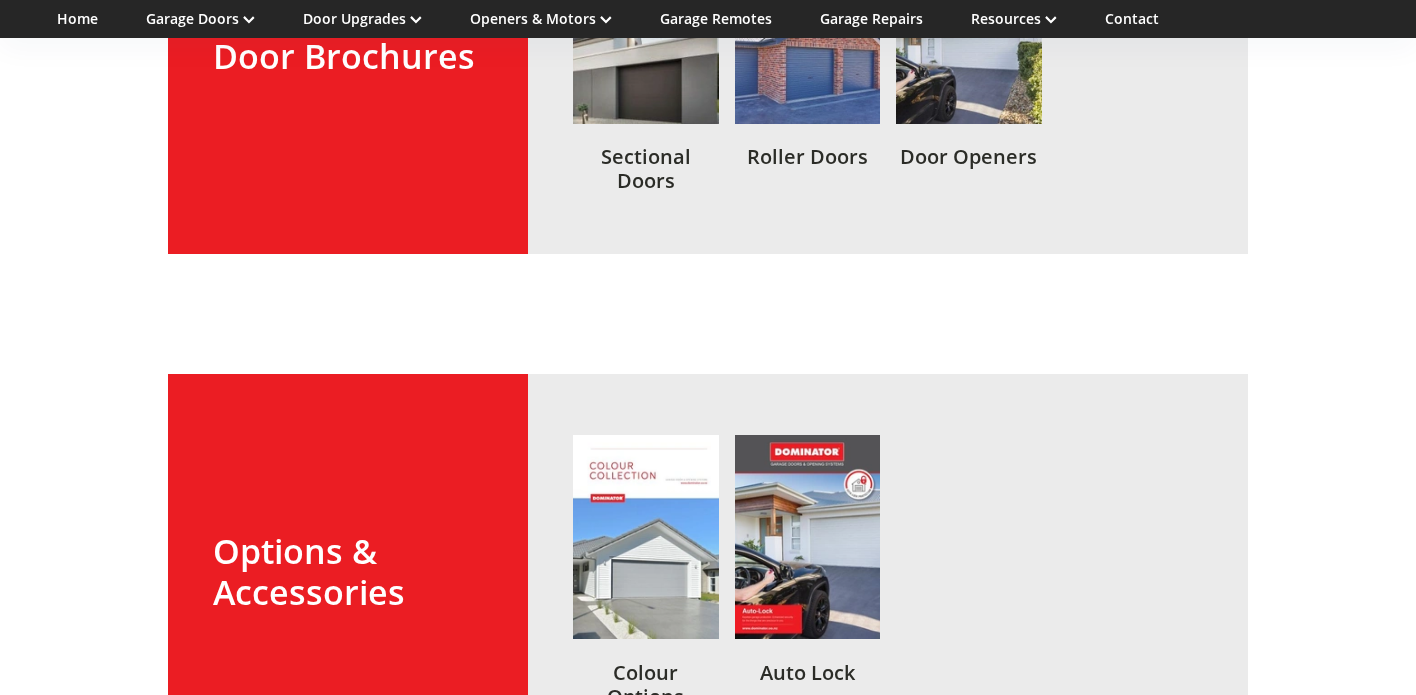 click at bounding box center [646, 56] 